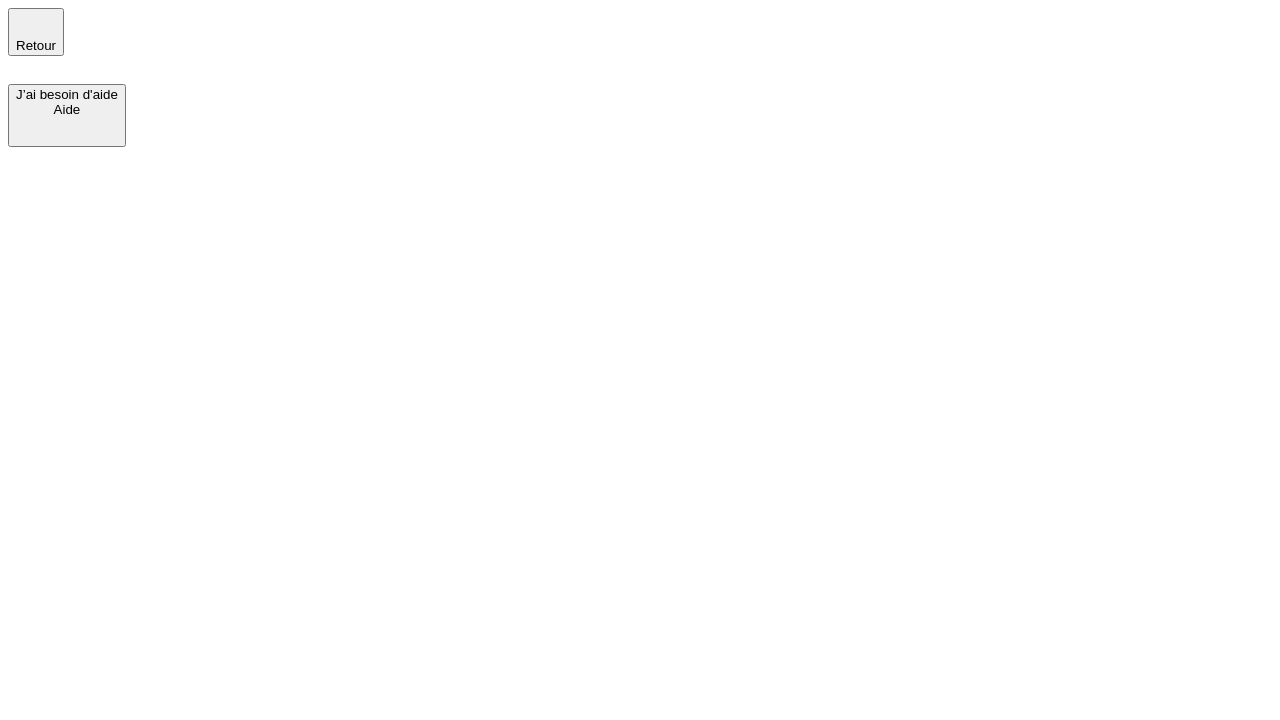 scroll, scrollTop: 0, scrollLeft: 0, axis: both 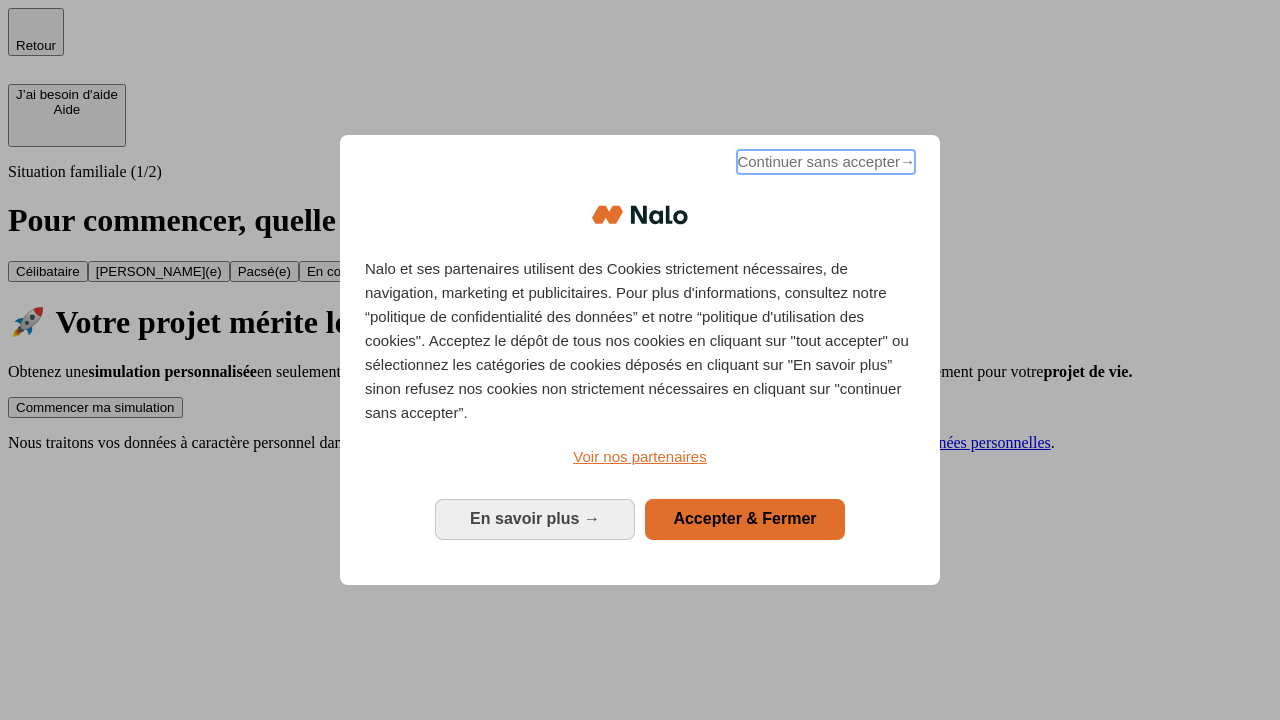 click on "Continuer sans accepter  →" at bounding box center [826, 162] 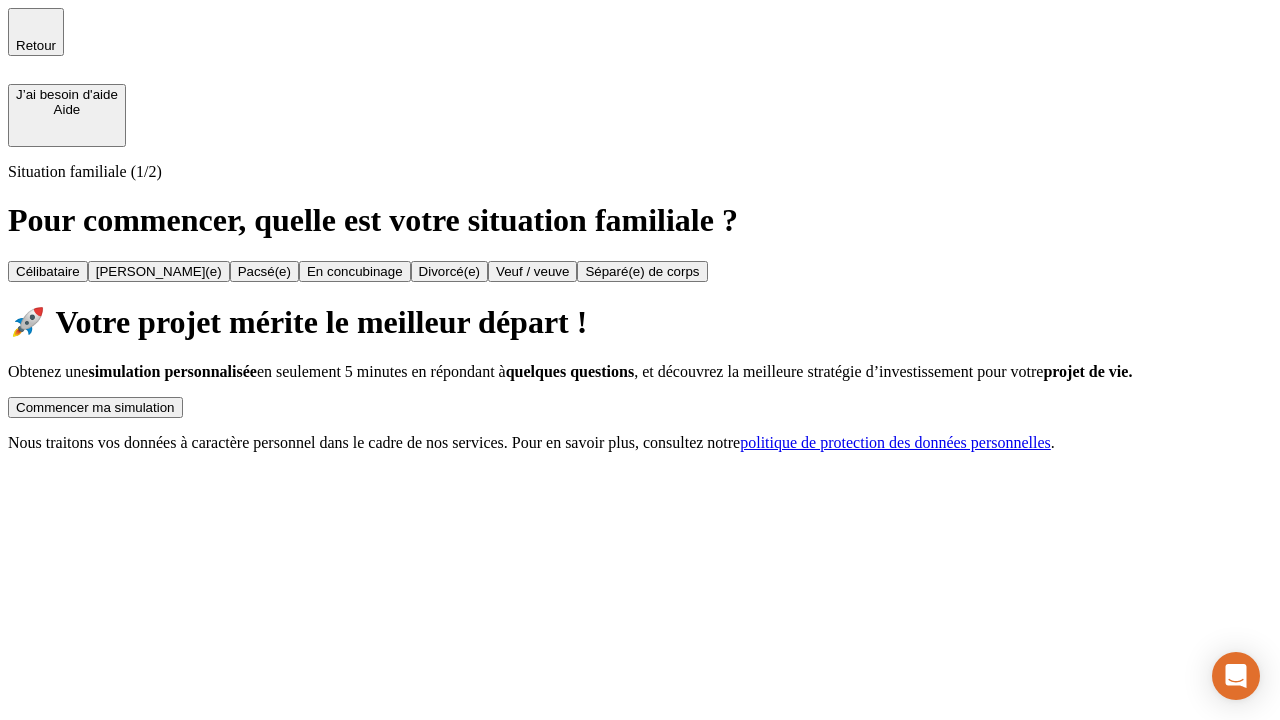 click on "Commencer ma simulation" at bounding box center [95, 407] 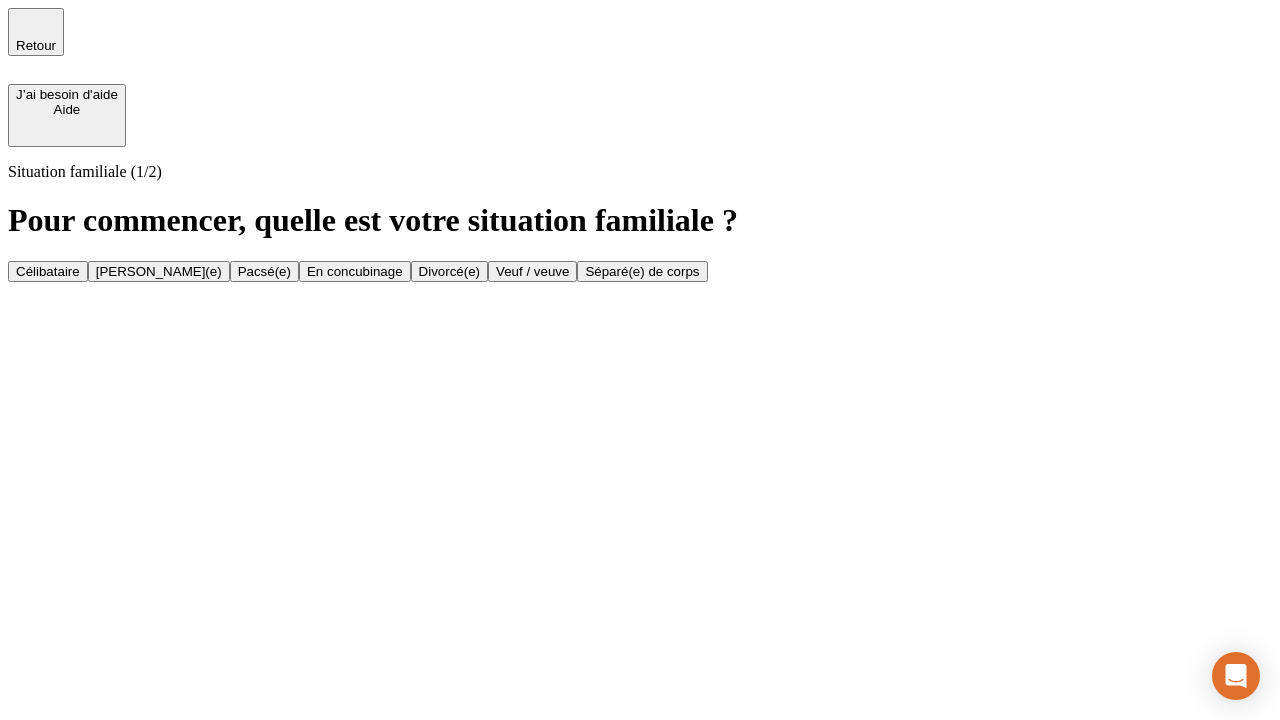 click on "En concubinage" at bounding box center [355, 271] 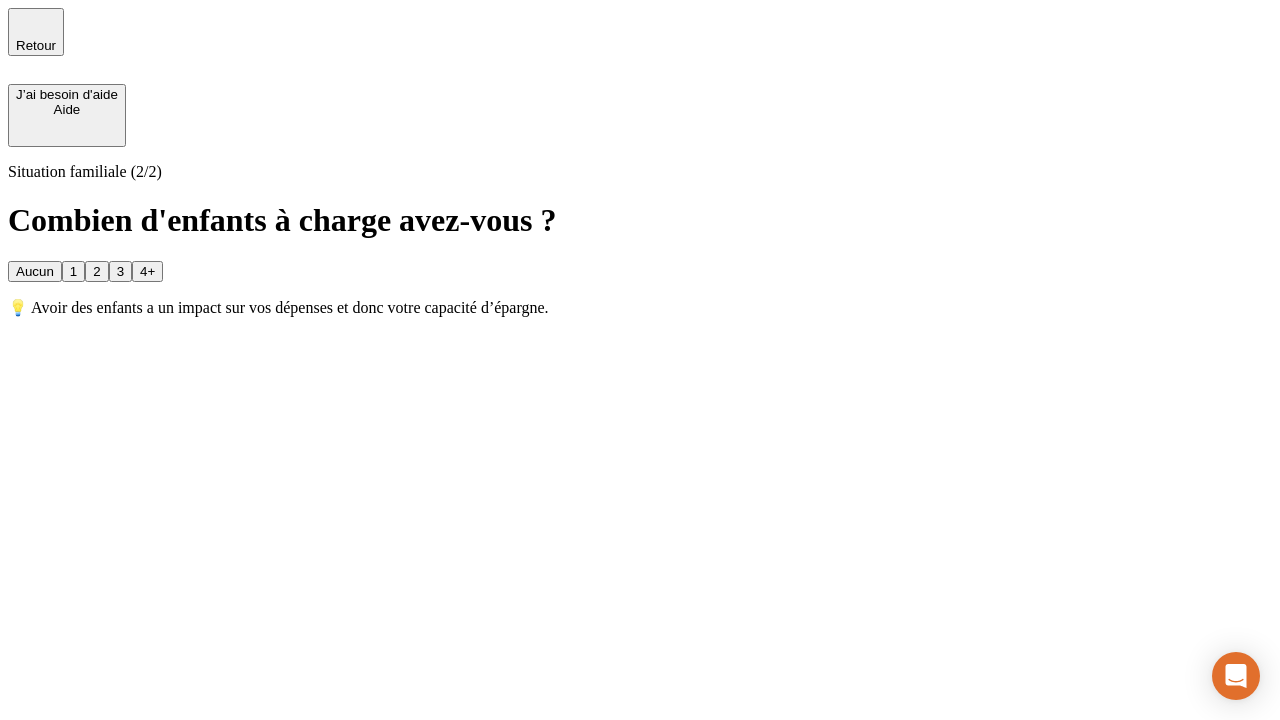 click on "2" at bounding box center [96, 271] 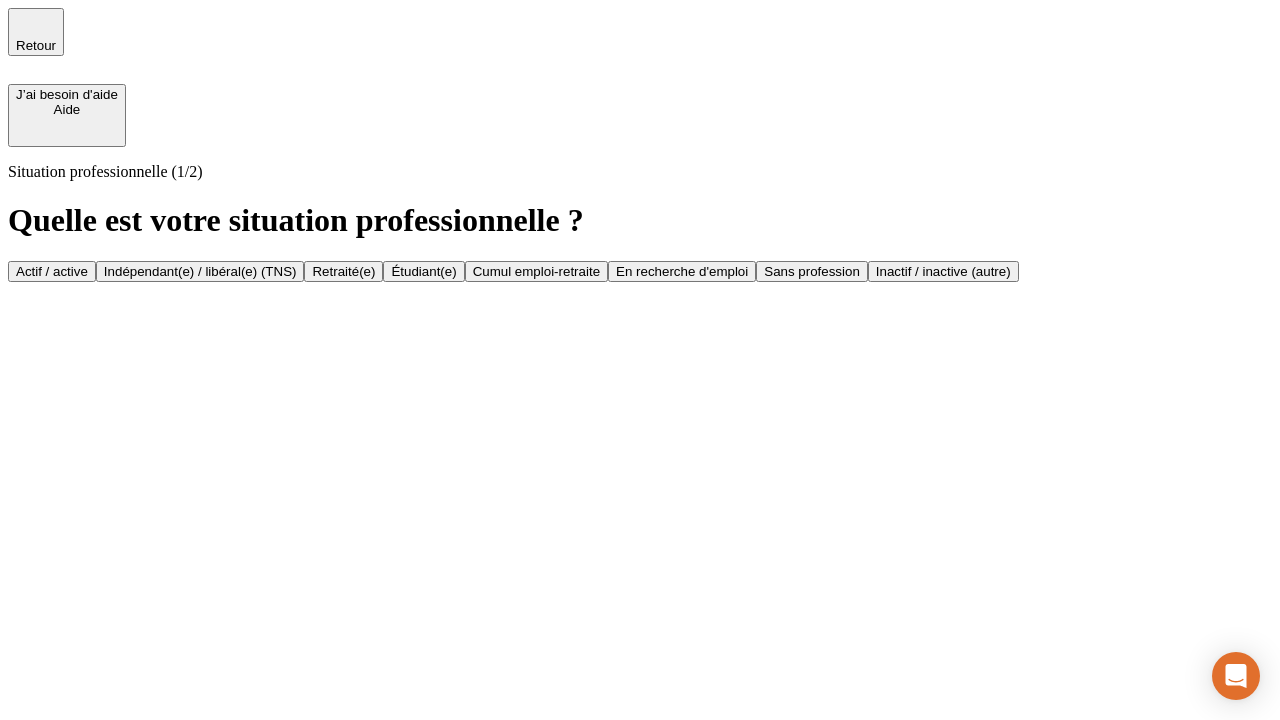 click on "Indépendant(e) / libéral(e) (TNS)" at bounding box center [200, 271] 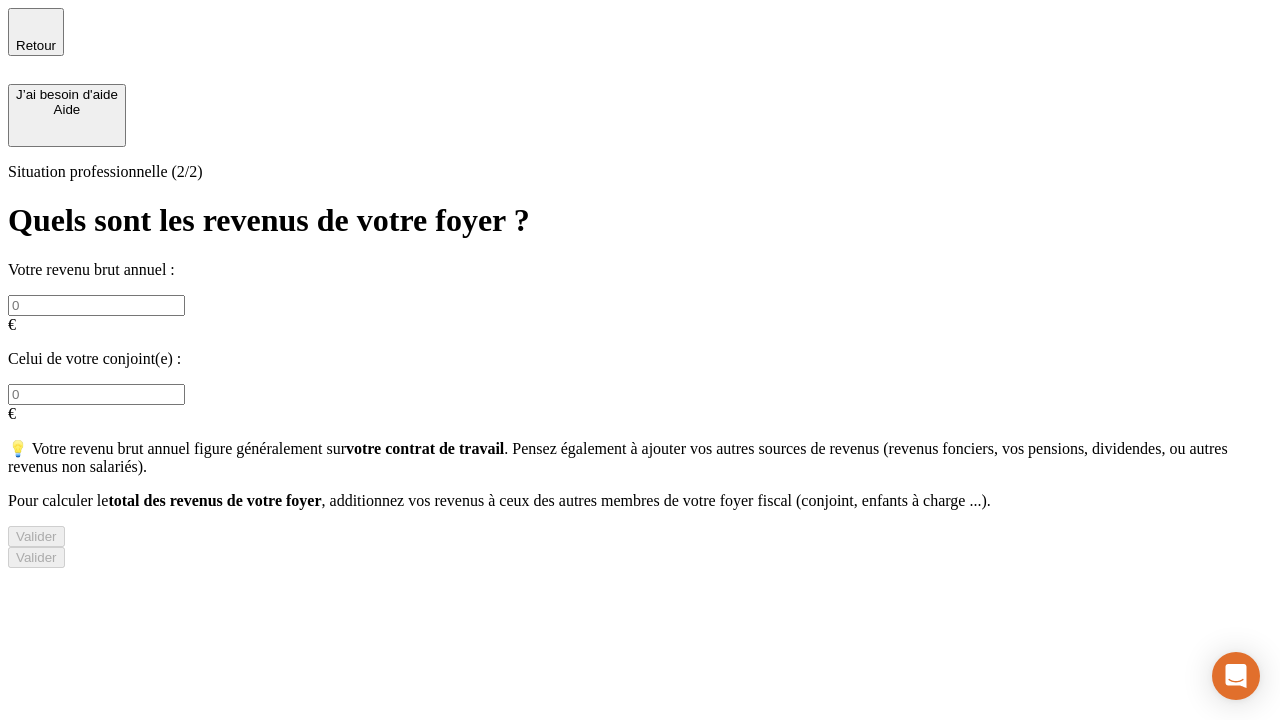click at bounding box center (96, 305) 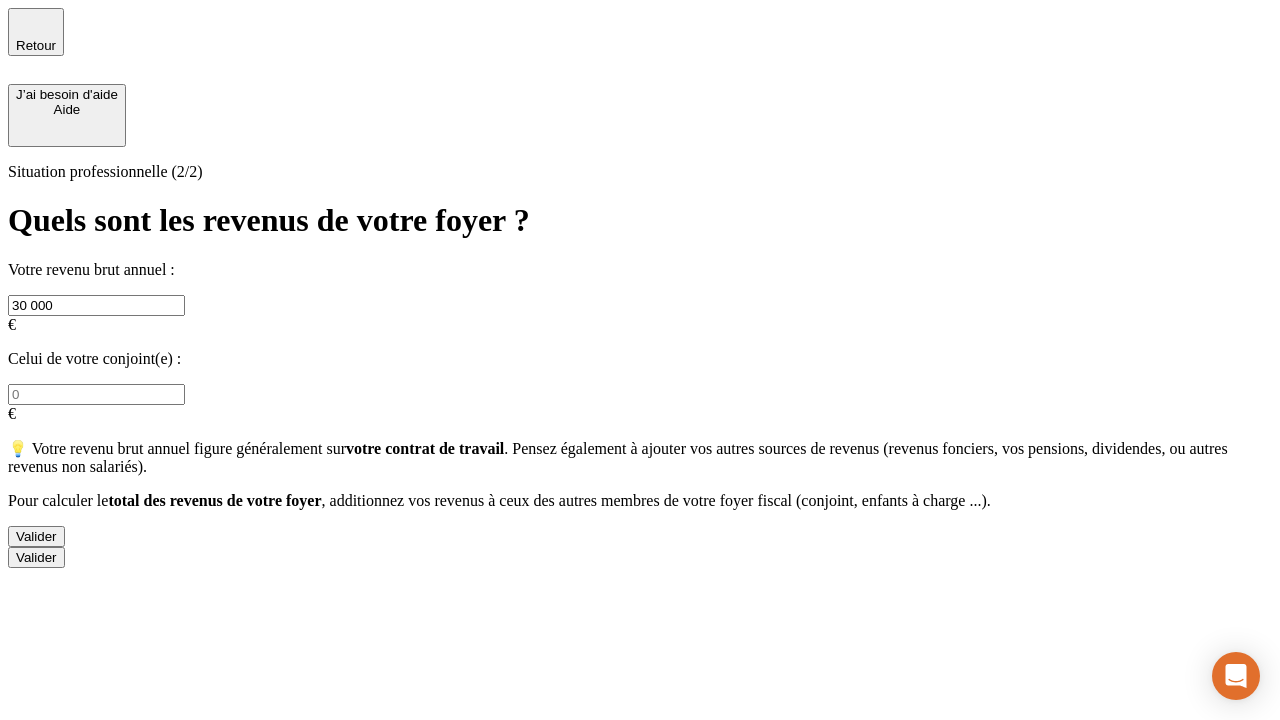 click on "Valider" at bounding box center (36, 536) 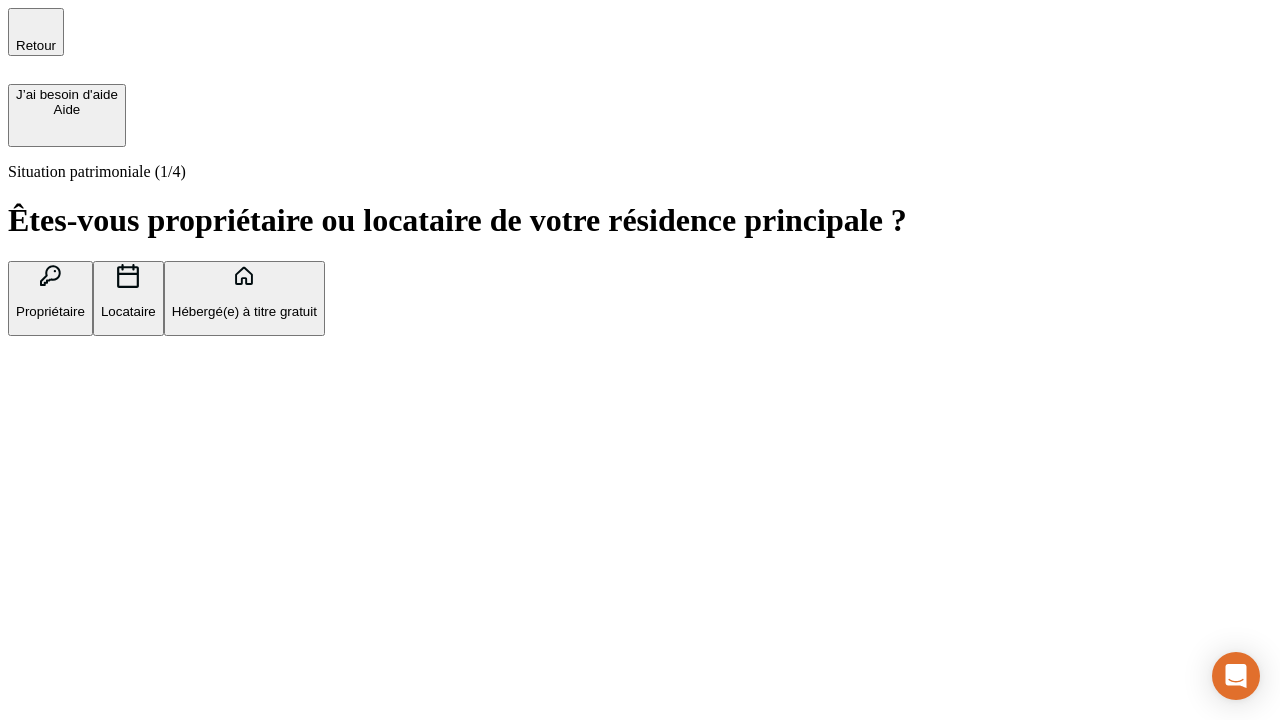 click on "Locataire" at bounding box center [128, 311] 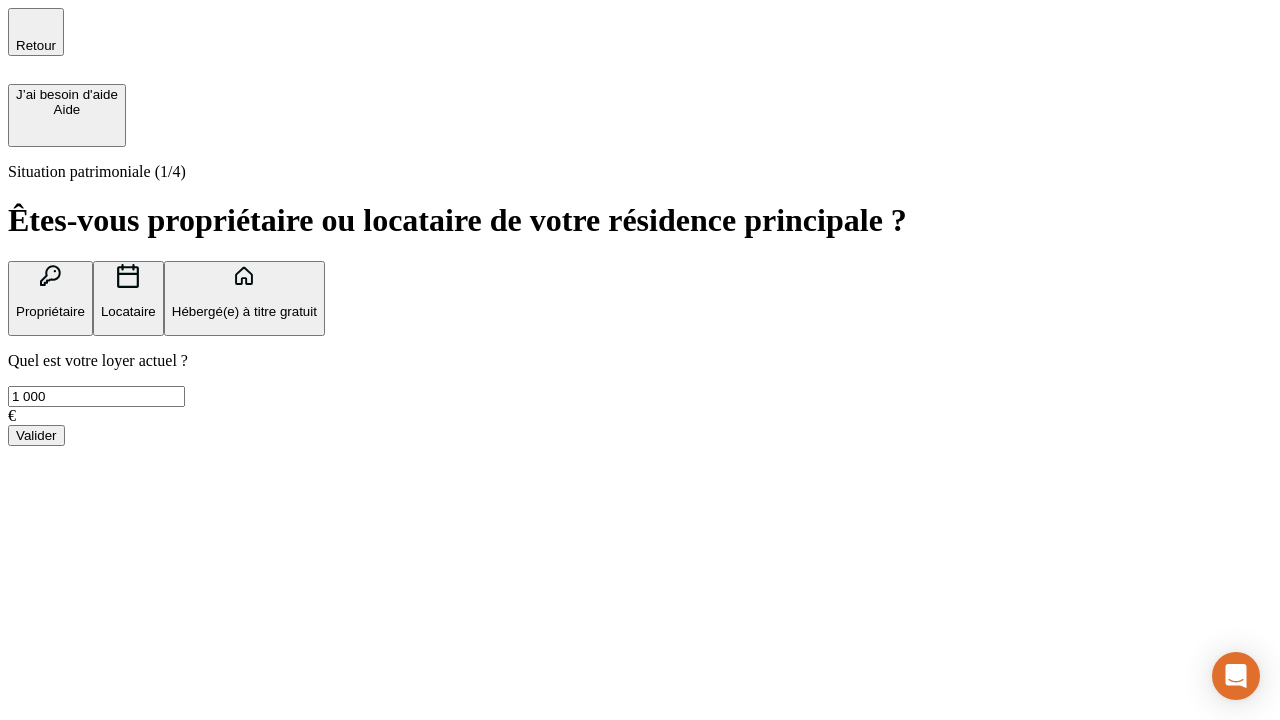 type on "1 000" 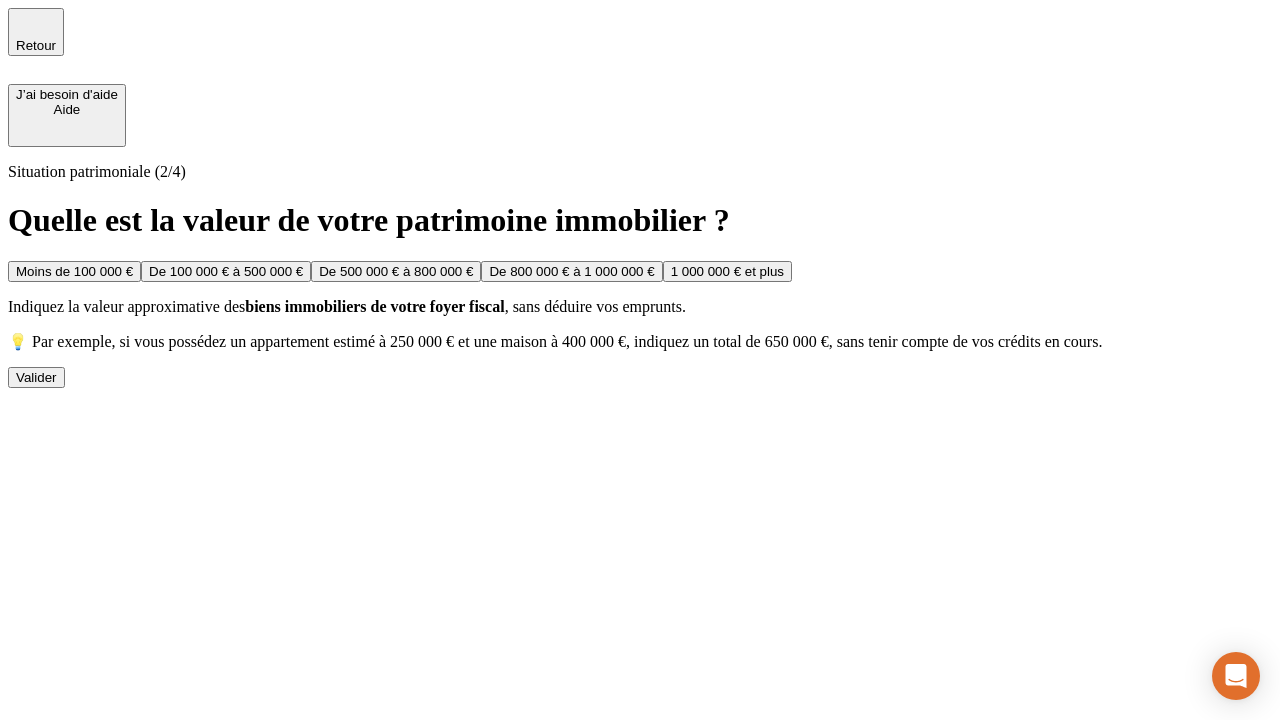 click on "Moins de 100 000 €" at bounding box center [74, 271] 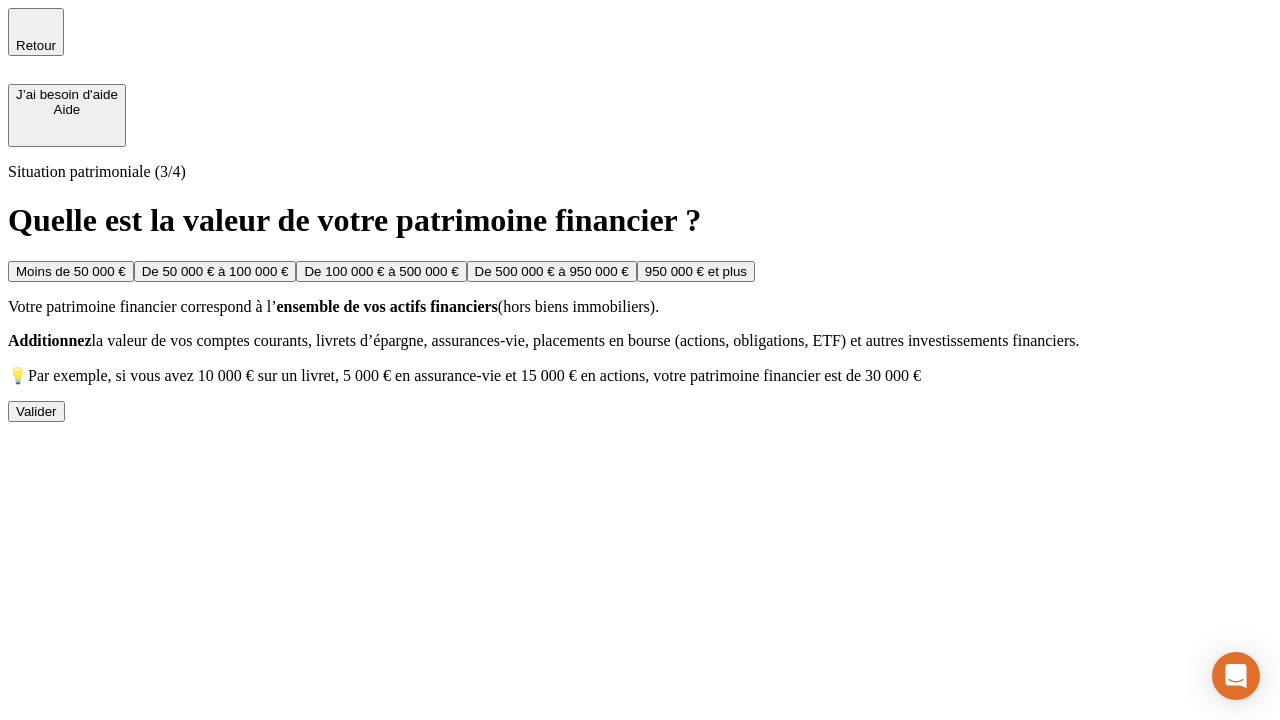 click on "Moins de 50 000 €" at bounding box center [71, 271] 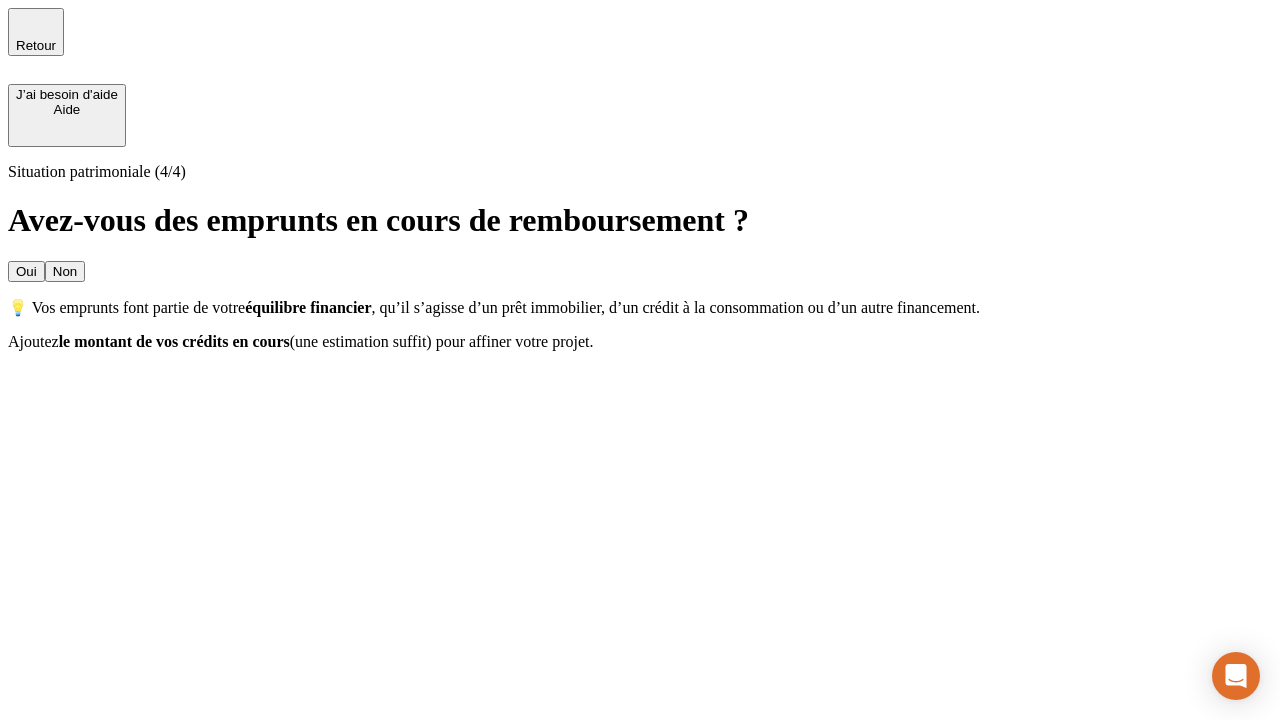 click on "Non" at bounding box center [65, 271] 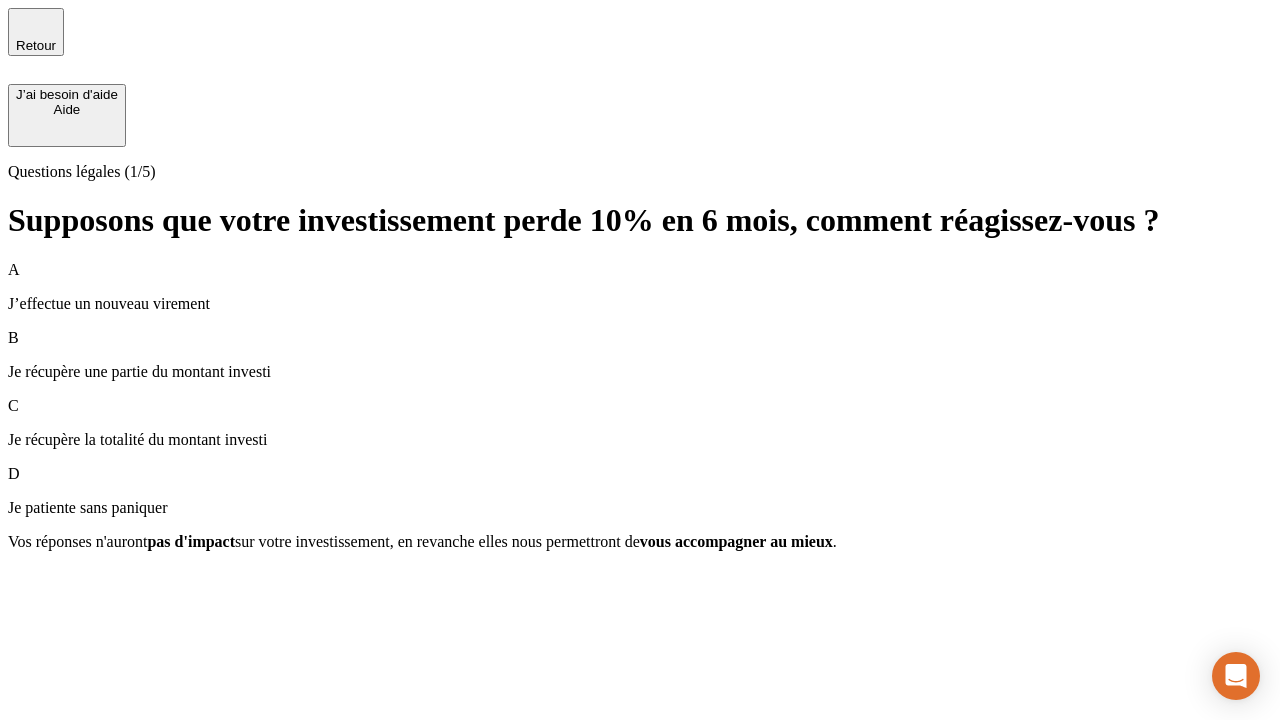 click on "A J’effectue un nouveau virement" at bounding box center (640, 287) 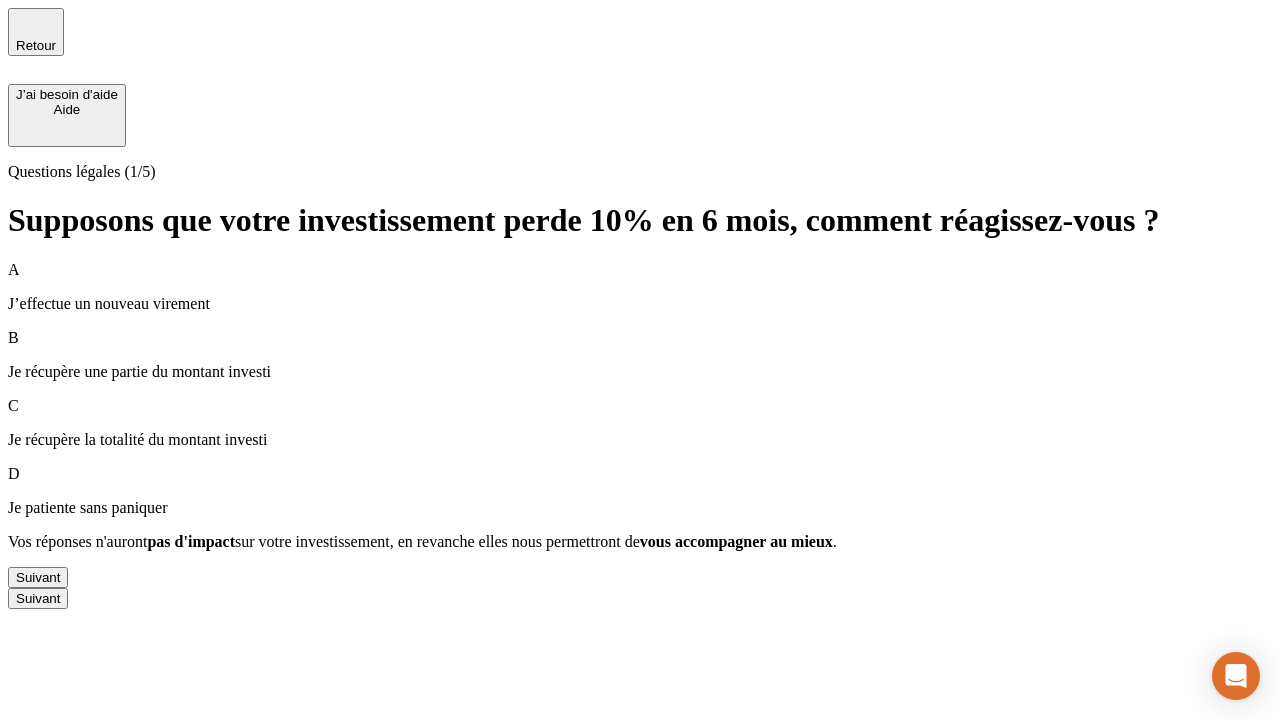 click on "Suivant" at bounding box center [38, 577] 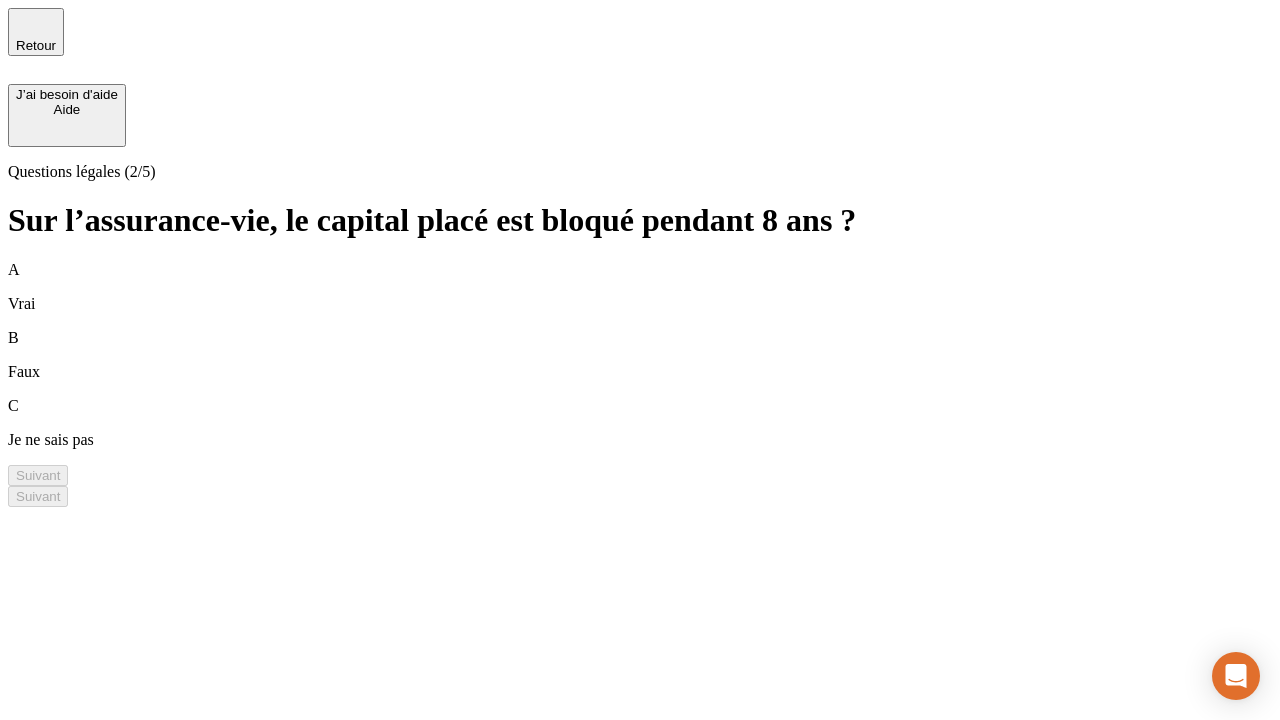 click on "A Vrai" at bounding box center [640, 287] 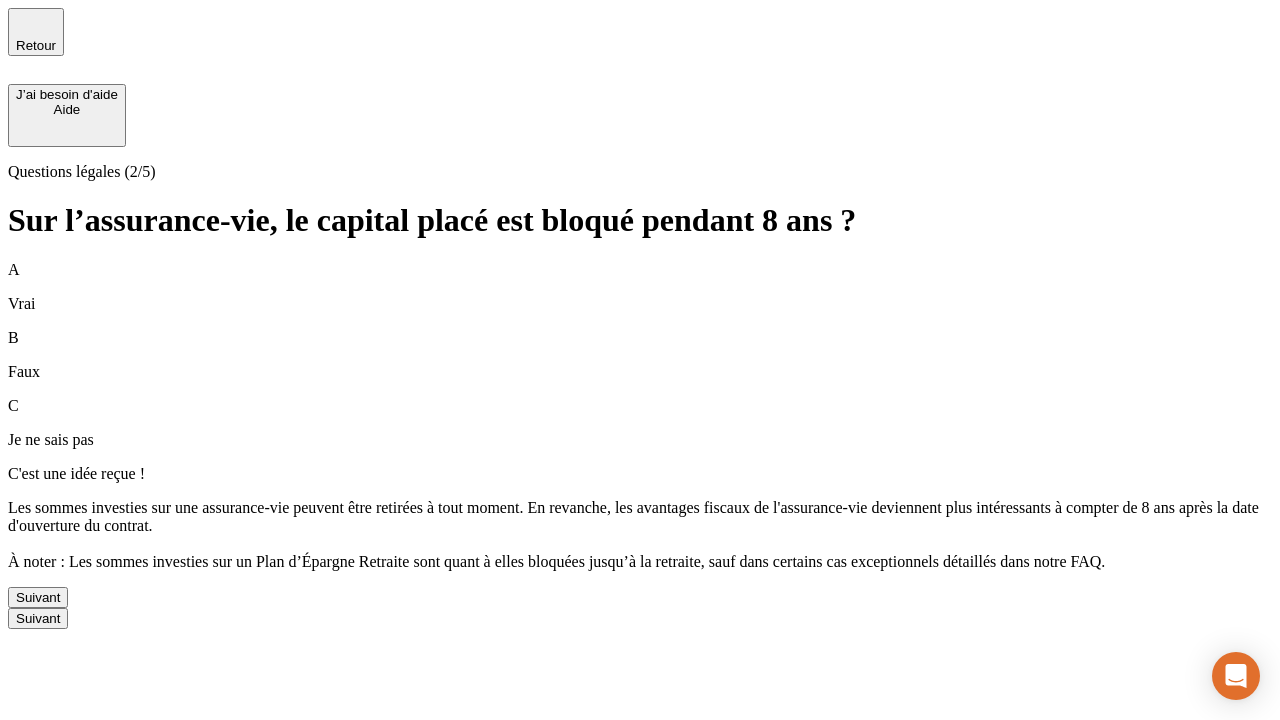 click on "Suivant" at bounding box center [38, 597] 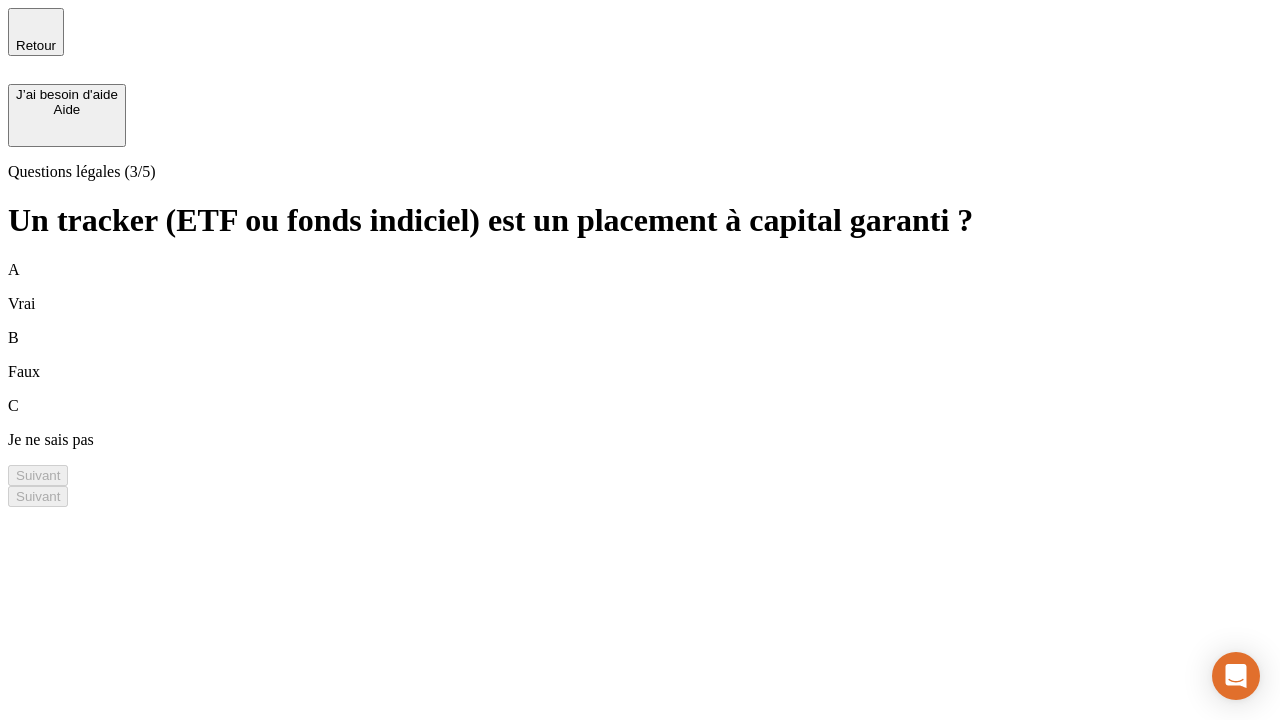 click on "A Vrai" at bounding box center [640, 287] 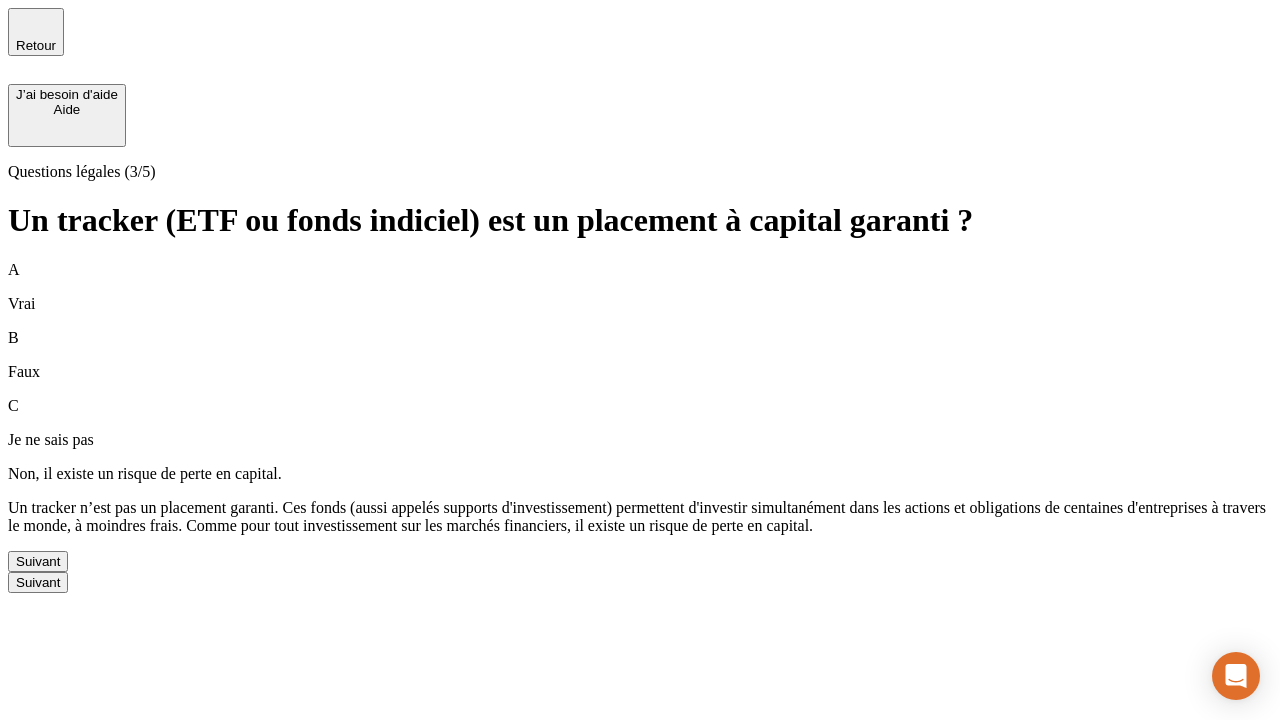 click on "Suivant" at bounding box center [38, 561] 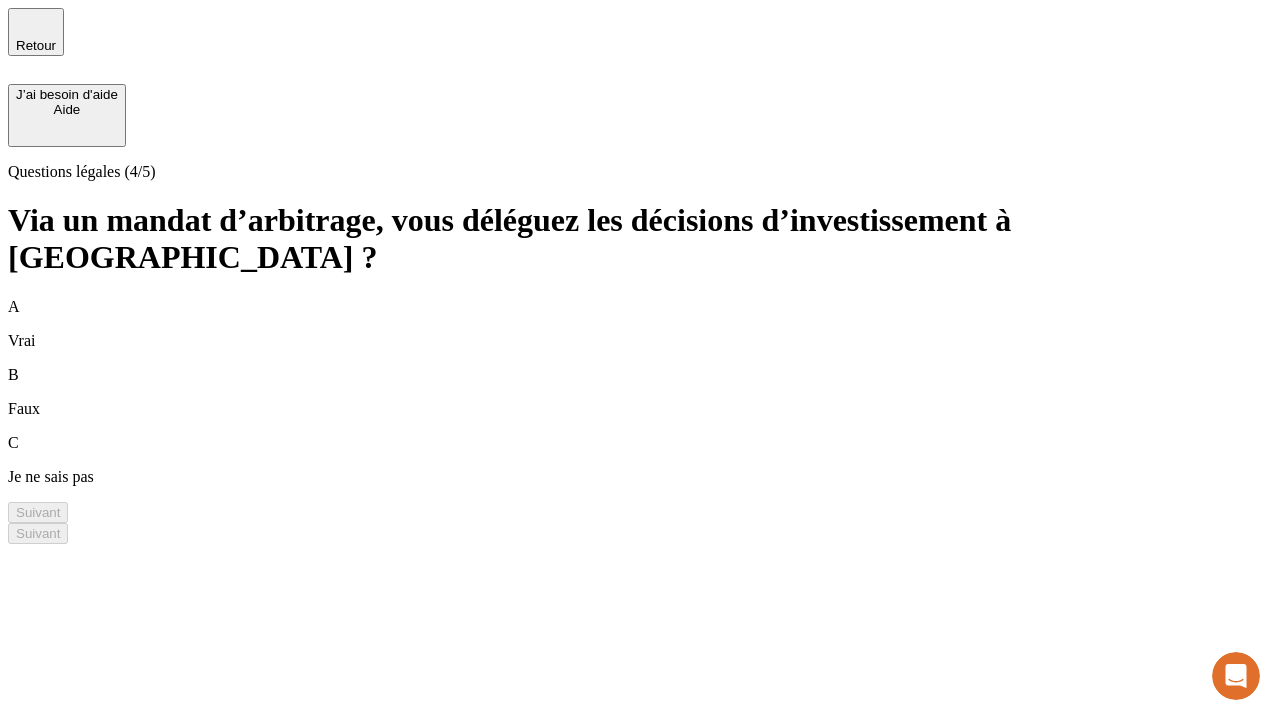 click on "A Vrai" at bounding box center [640, 324] 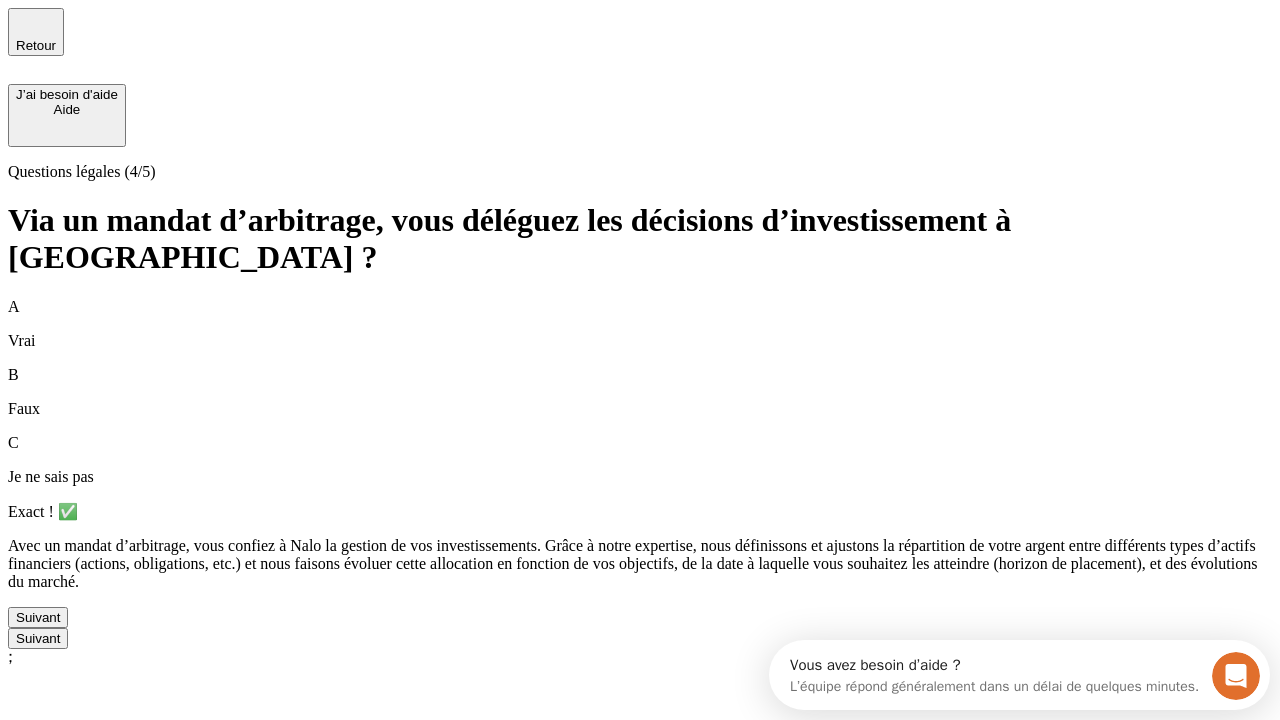 scroll, scrollTop: 0, scrollLeft: 0, axis: both 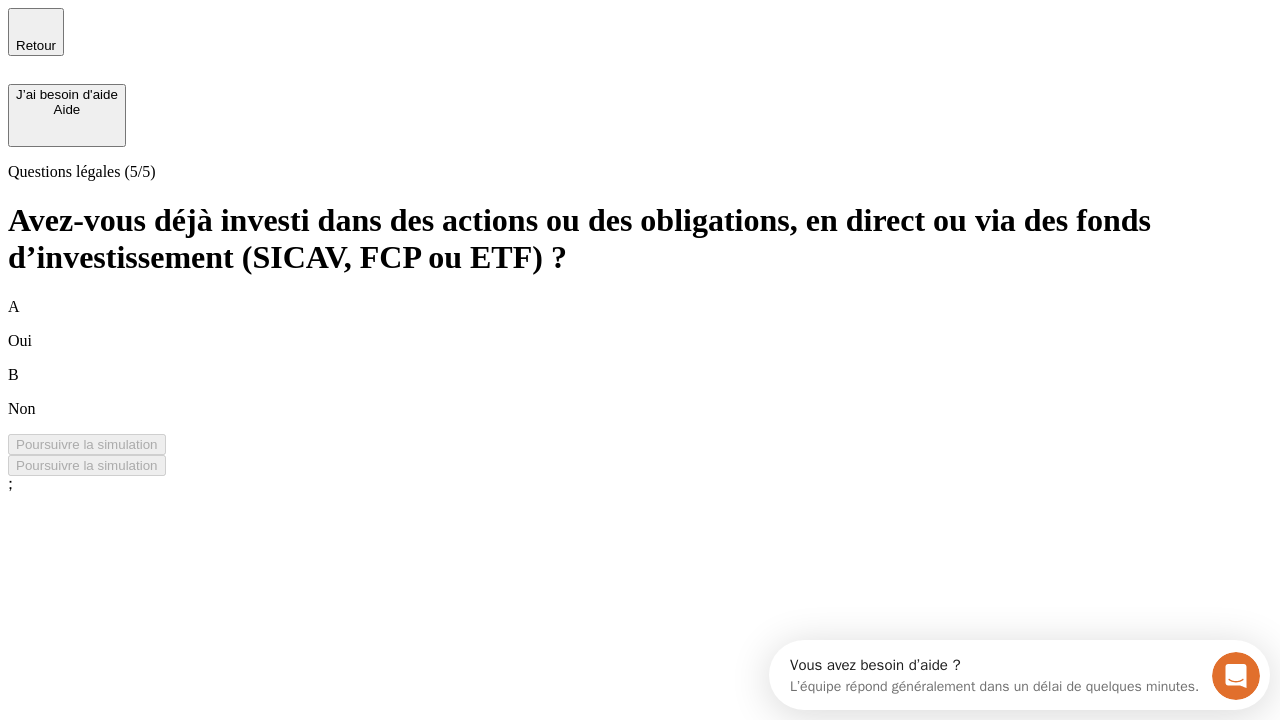 click on "B Non" at bounding box center (640, 392) 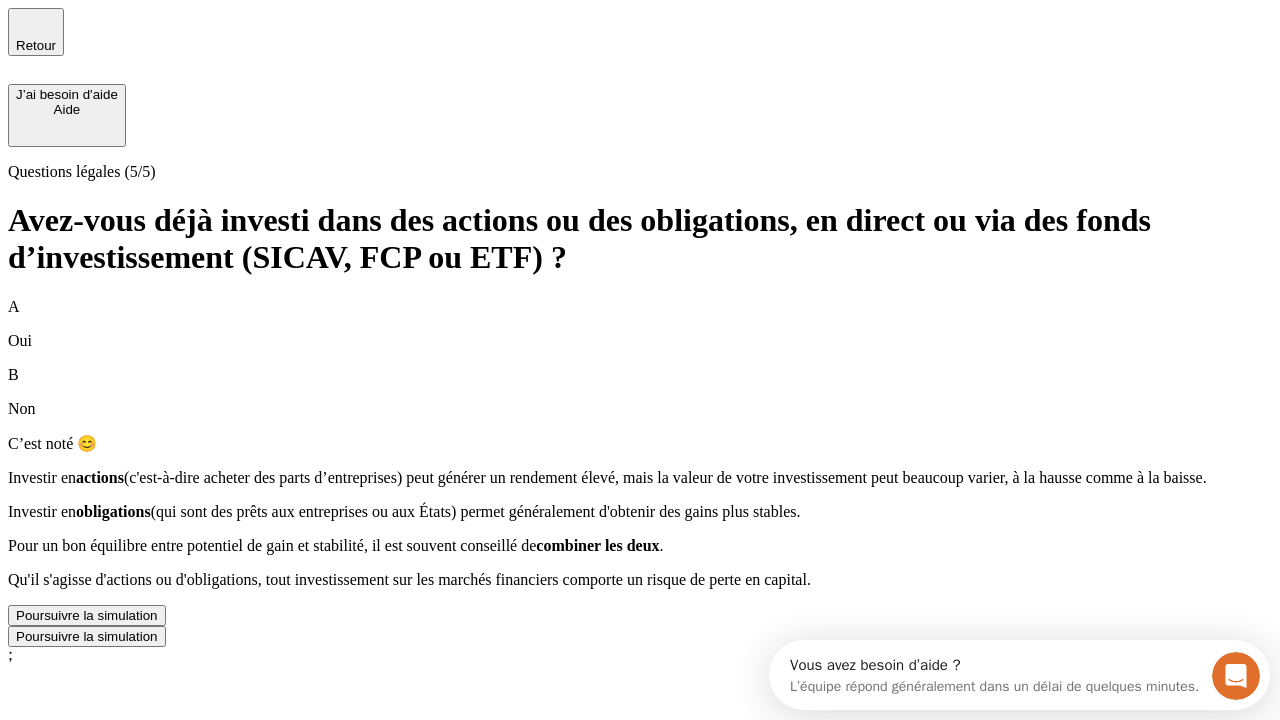 click on "Poursuivre la simulation" at bounding box center (87, 615) 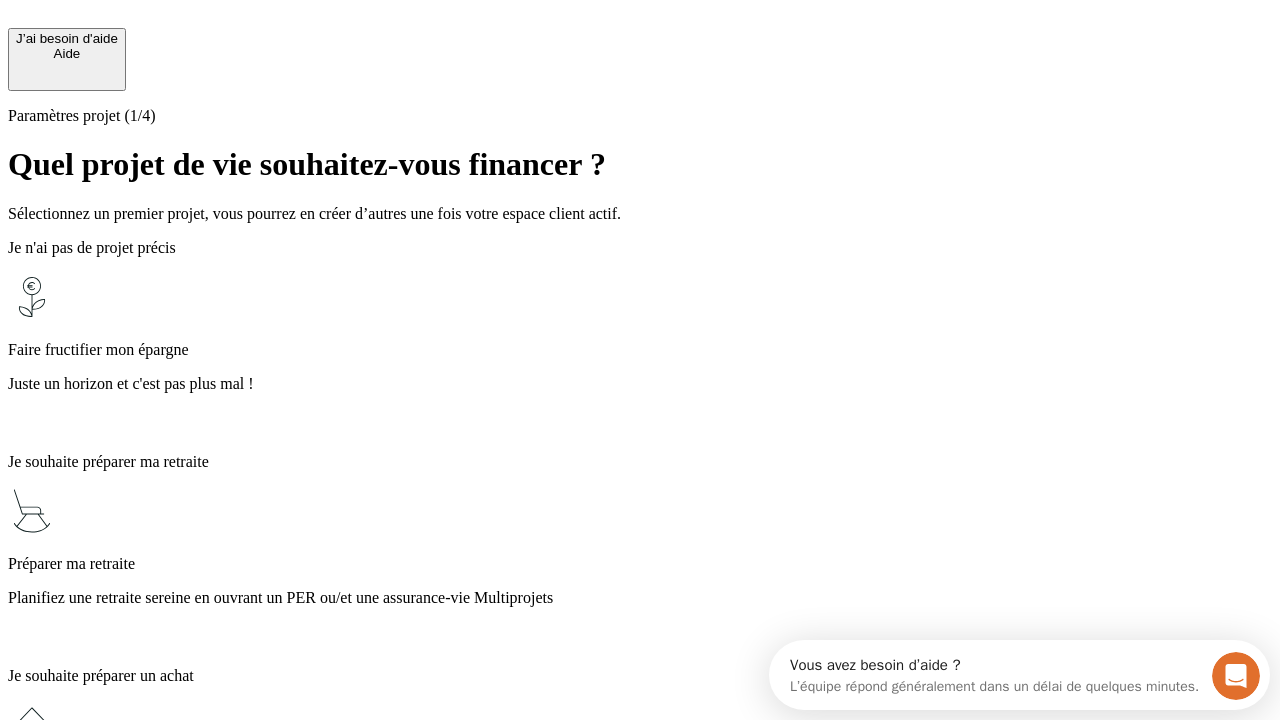click on "Juste un horizon et c'est pas plus mal !" at bounding box center [640, 384] 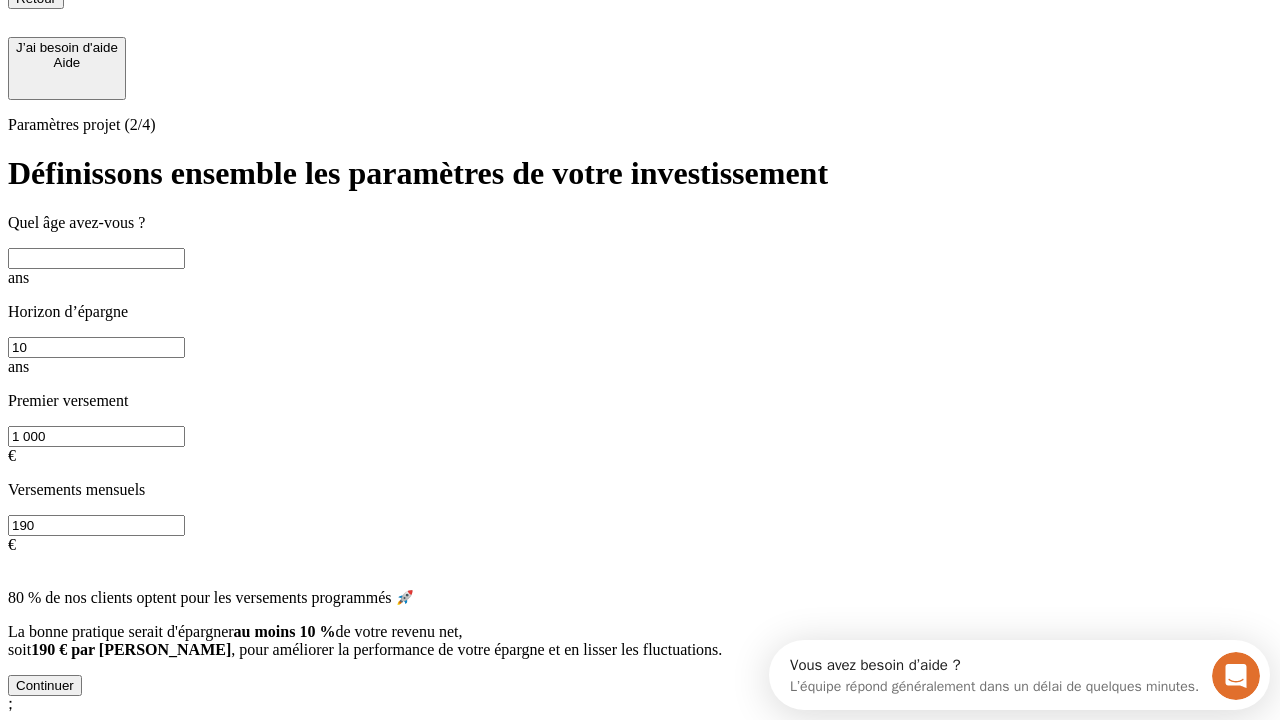 scroll, scrollTop: 30, scrollLeft: 0, axis: vertical 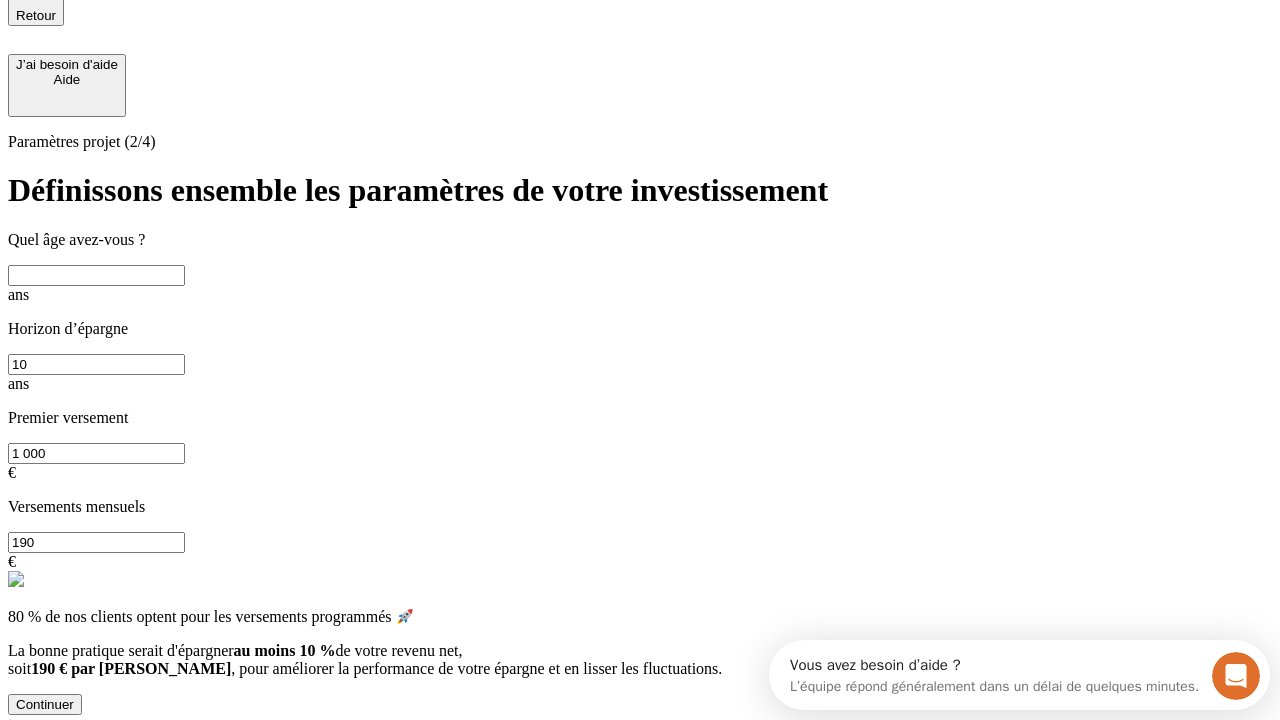 click at bounding box center (96, 275) 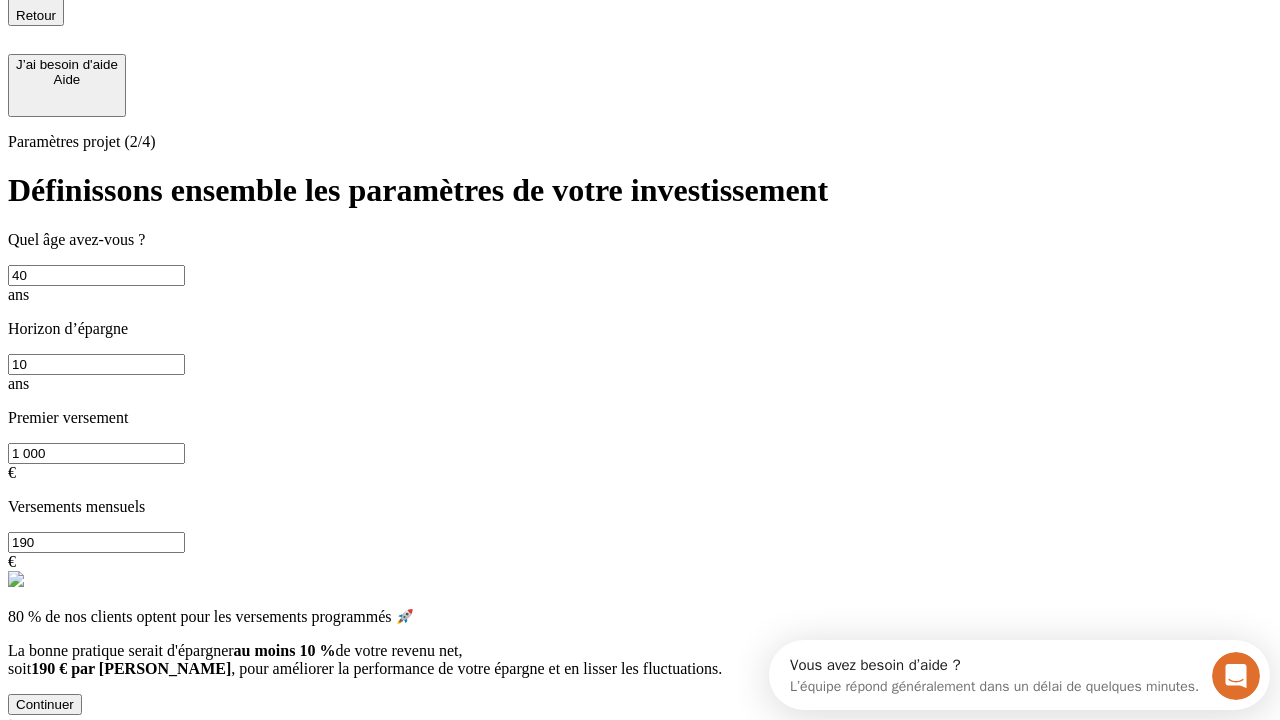 type on "40" 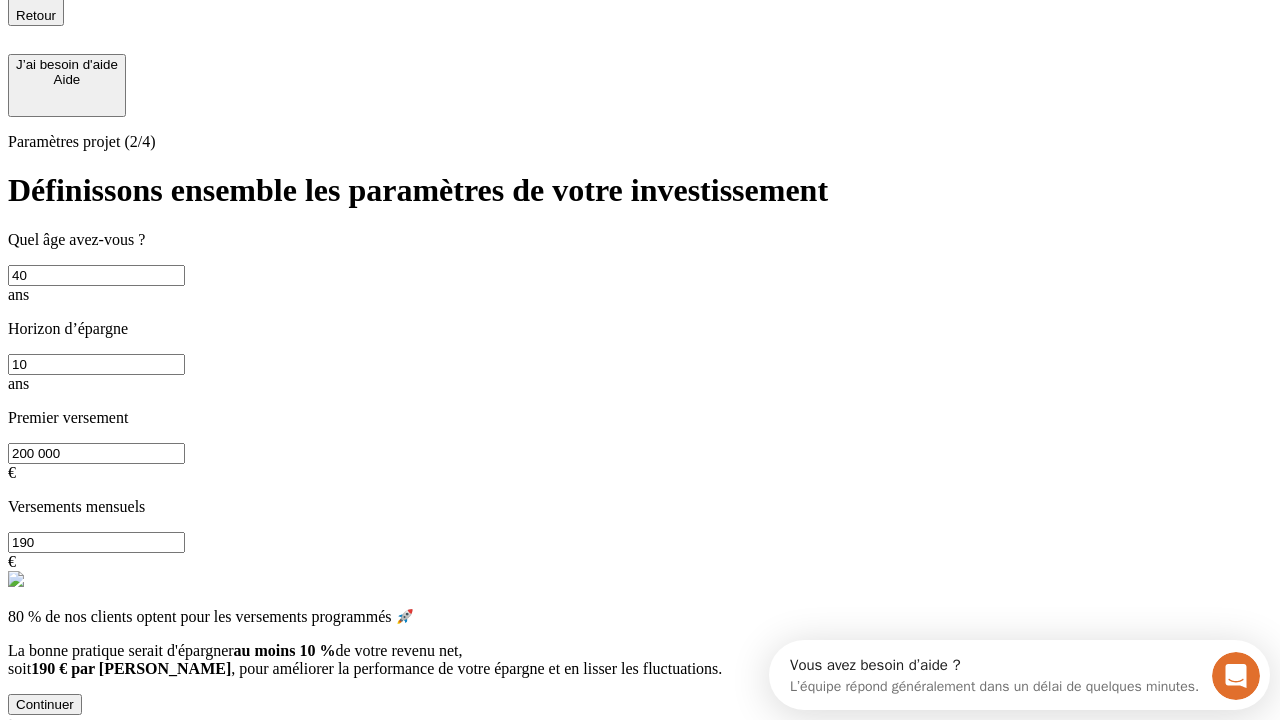 type on "200 000" 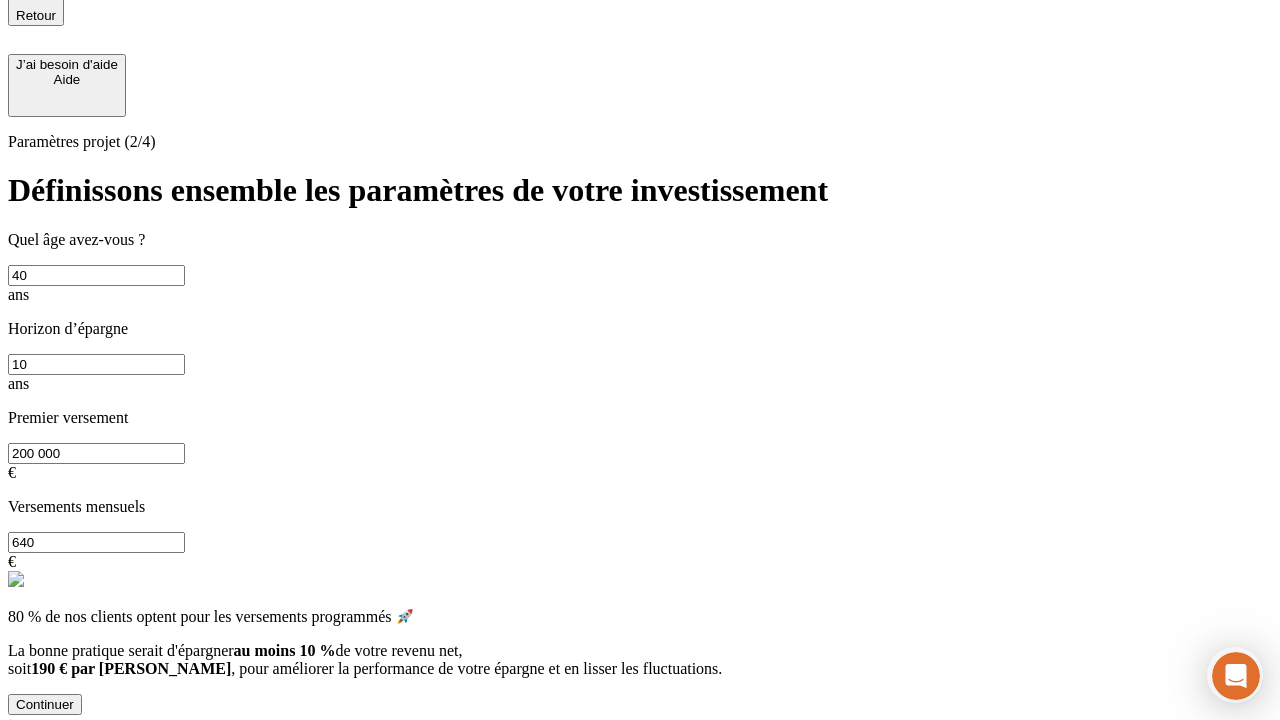 type on "640" 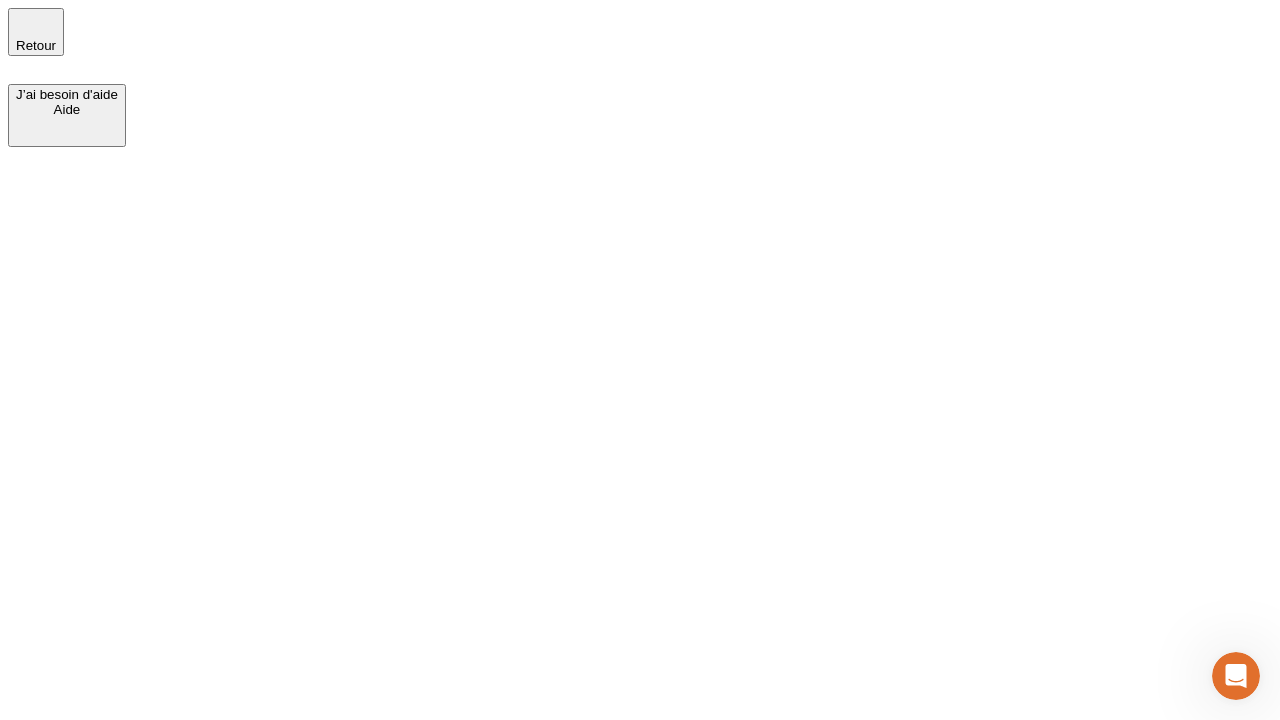 scroll, scrollTop: 0, scrollLeft: 0, axis: both 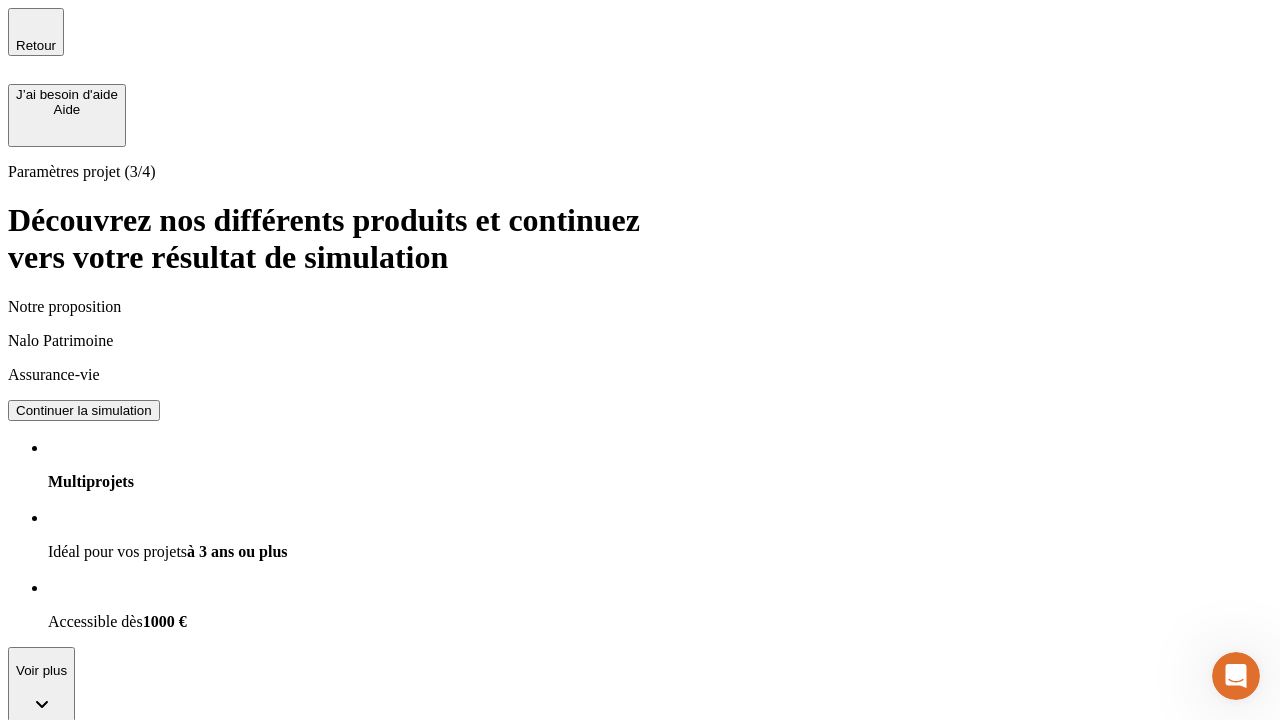 click on "Continuer la simulation" at bounding box center (84, 410) 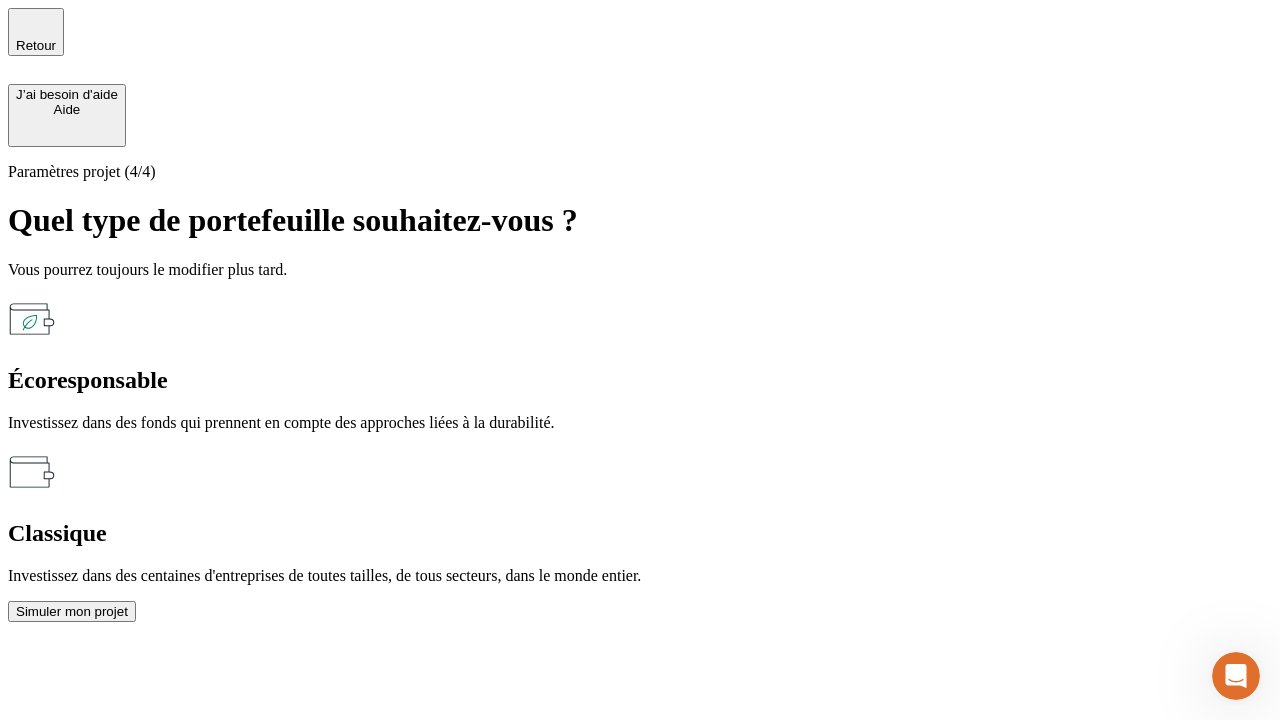 click on "Classique" at bounding box center (640, 533) 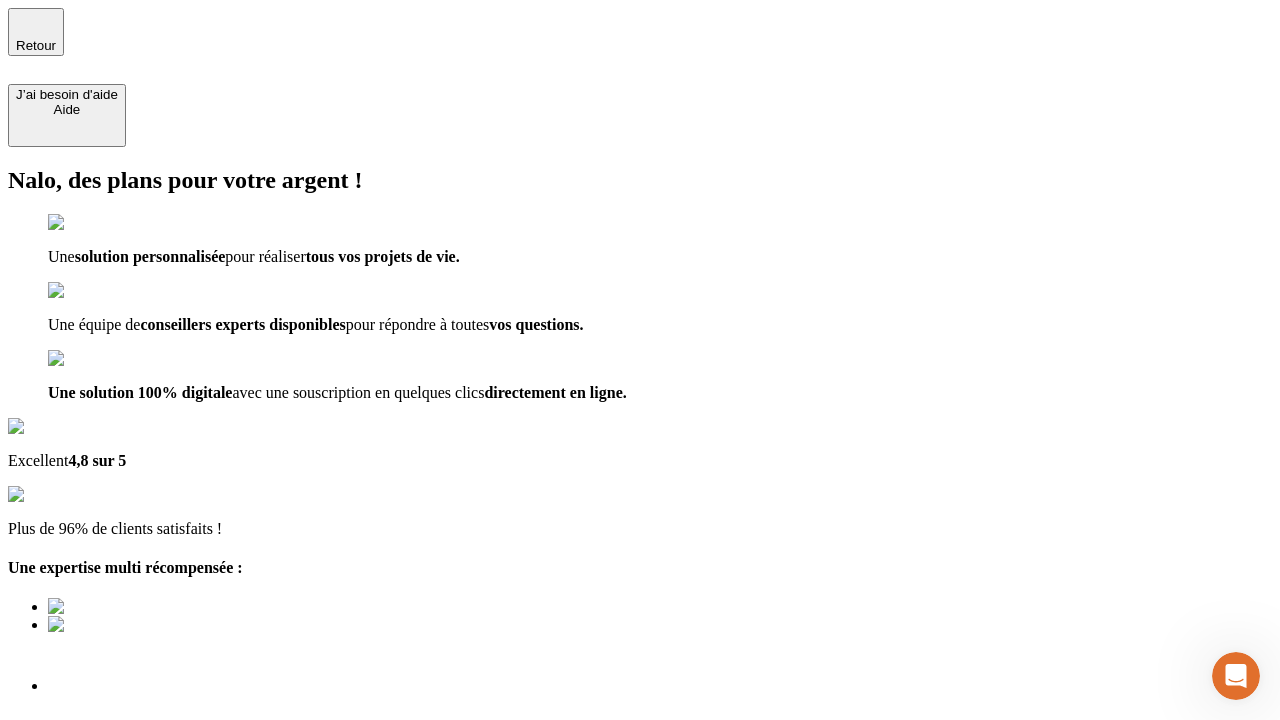 click on "Découvrir ma simulation" at bounding box center (87, 840) 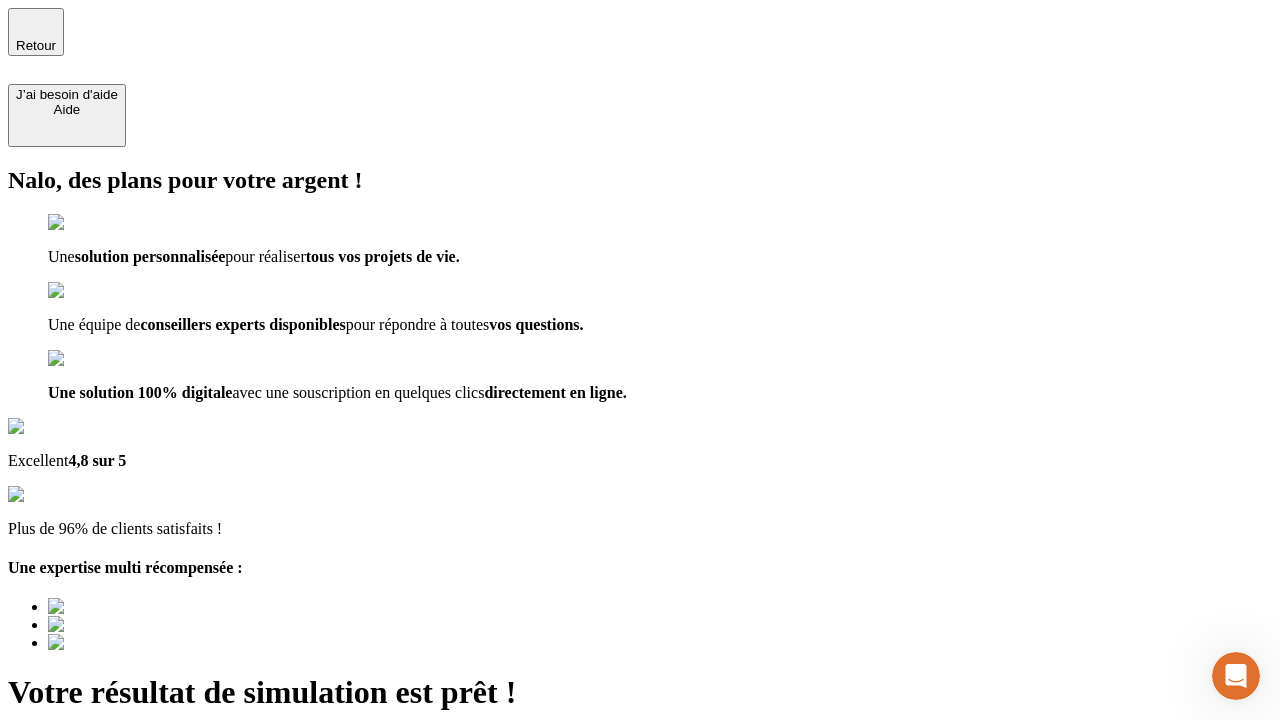 click on "Découvrir ma simulation" at bounding box center (87, 847) 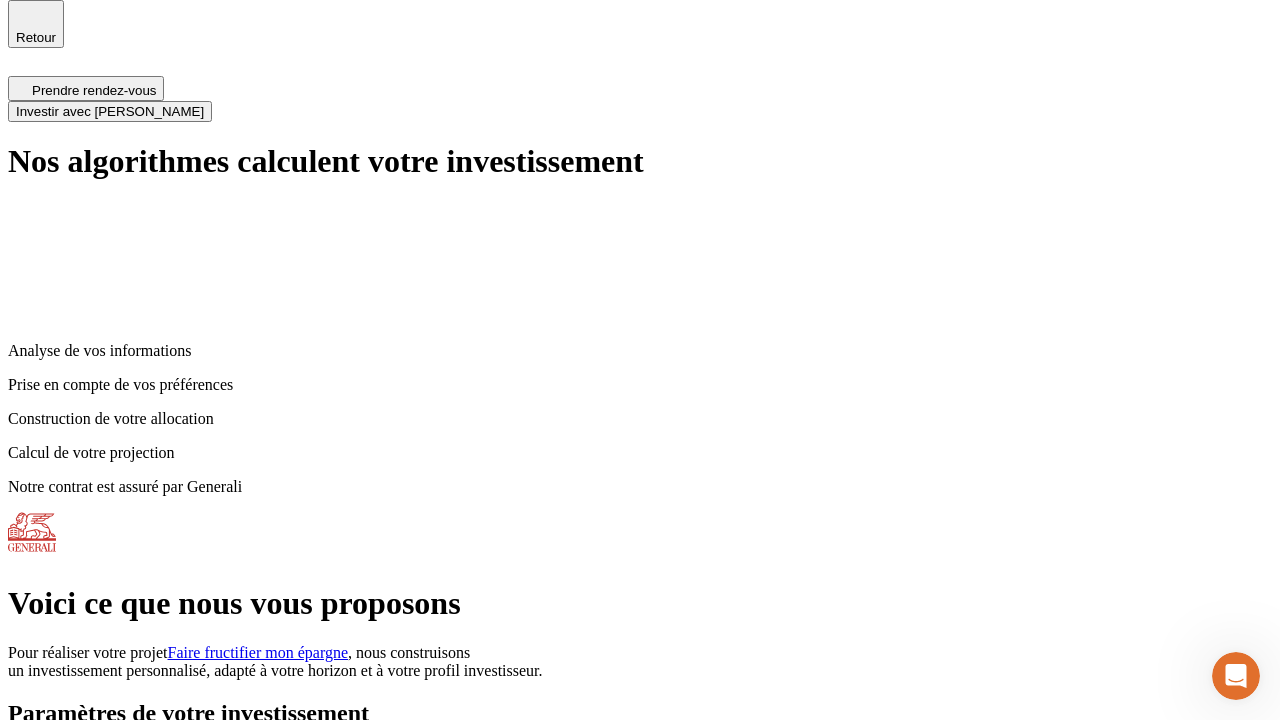 click on "Investir avec [PERSON_NAME]" at bounding box center [110, 111] 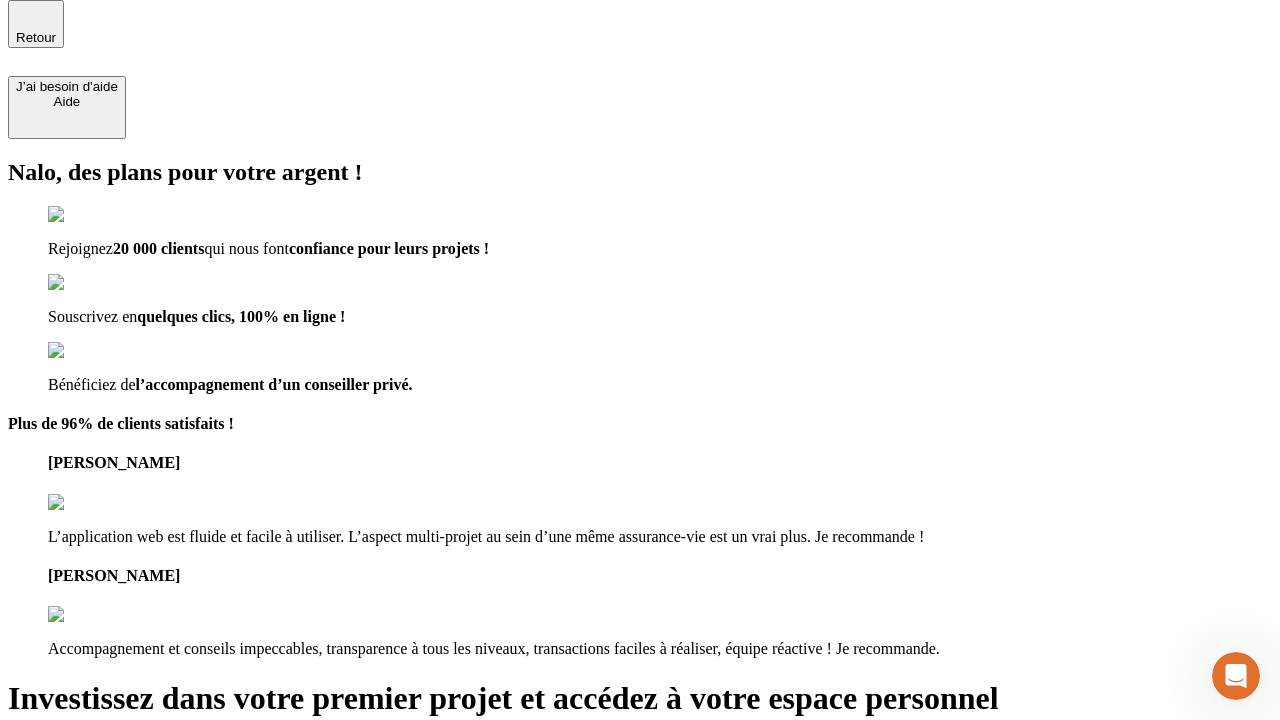 scroll, scrollTop: 6, scrollLeft: 0, axis: vertical 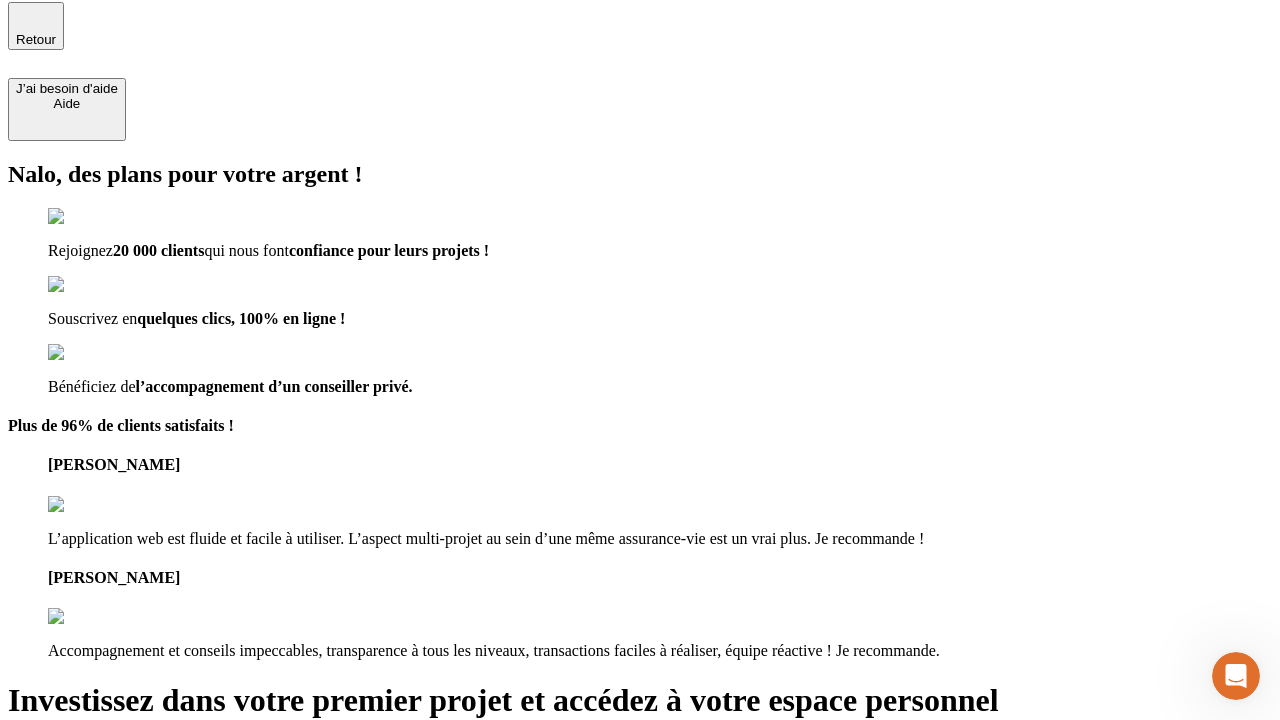 type on "[EMAIL_ADDRESS][DOMAIN_NAME]" 